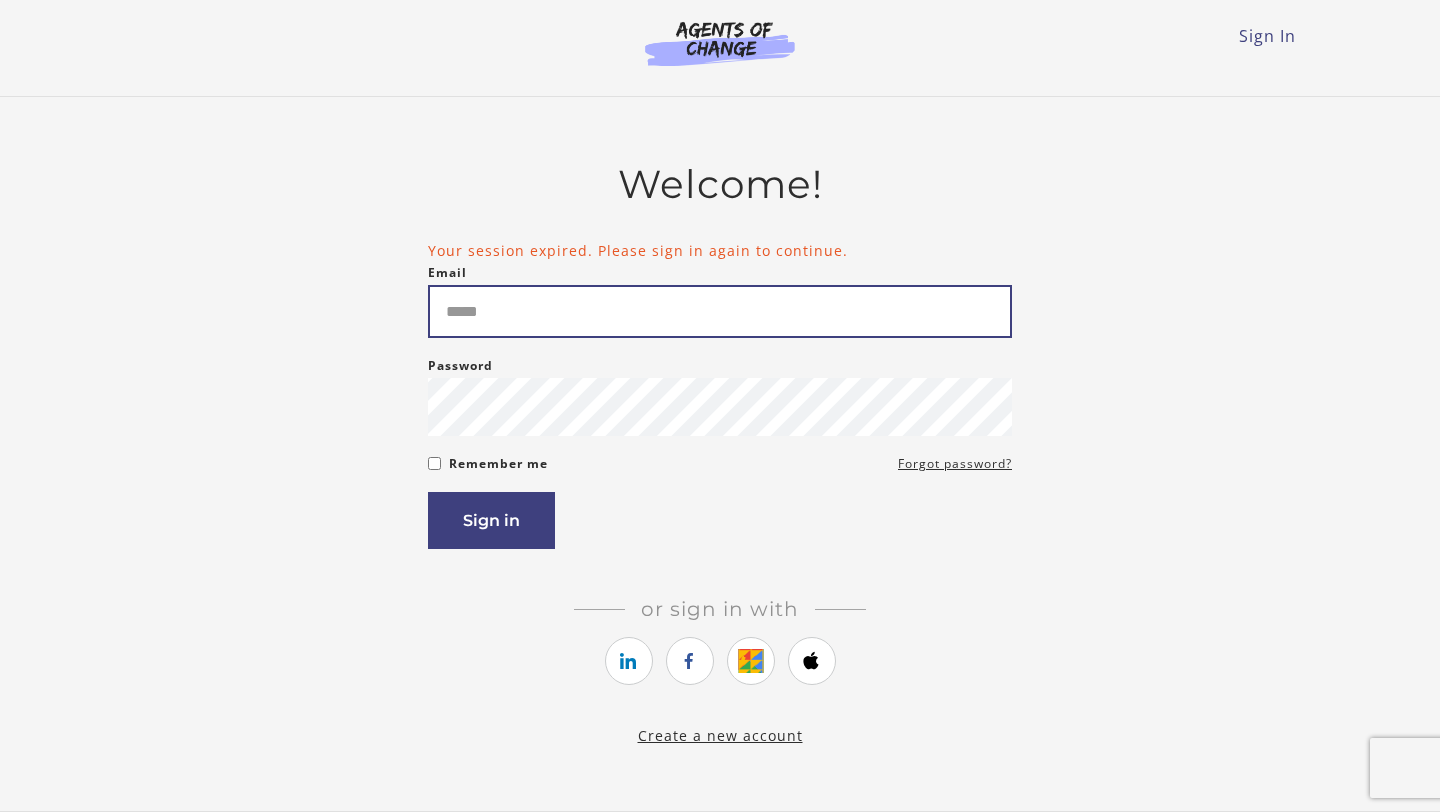 click on "Email" at bounding box center (720, 311) 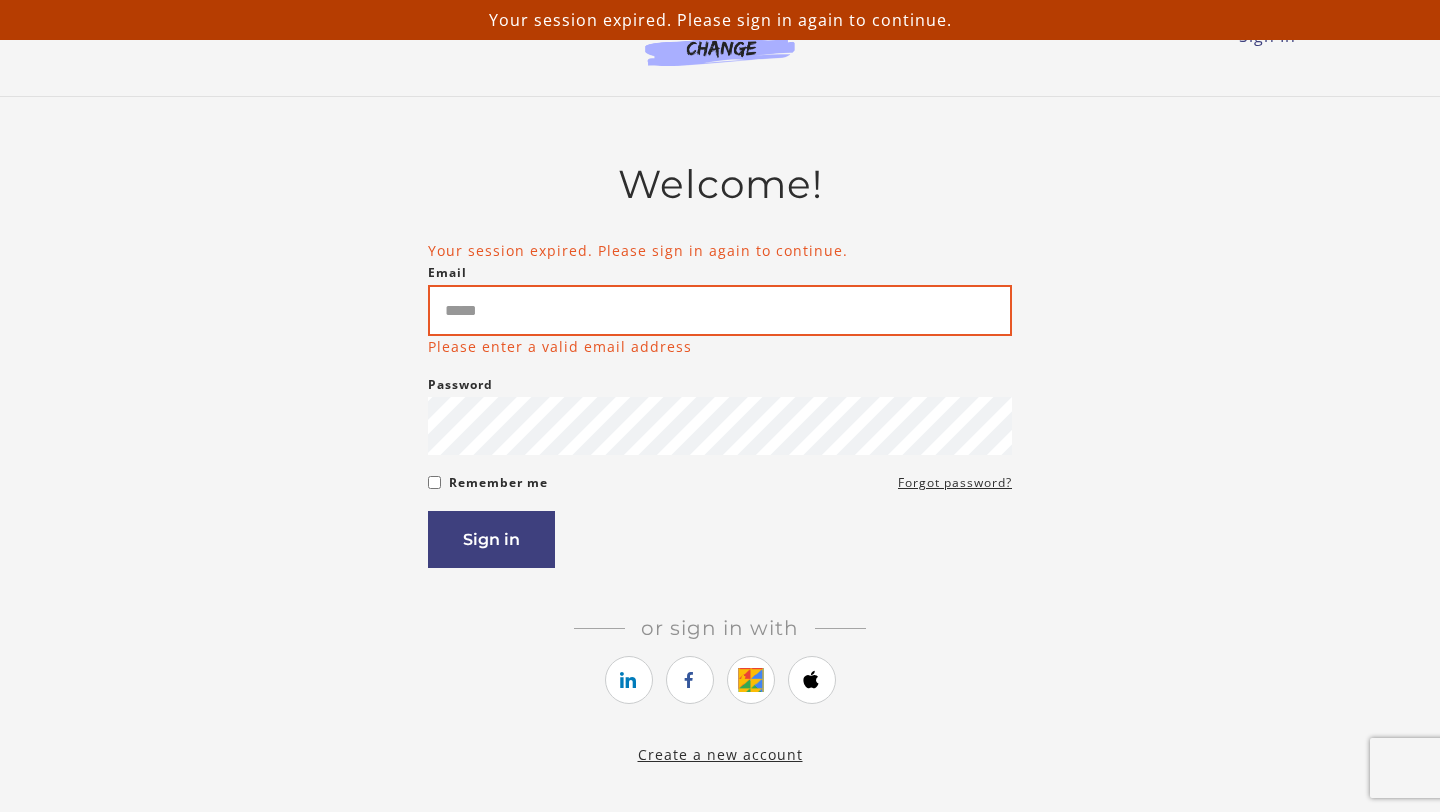 click on "Email" at bounding box center [720, 310] 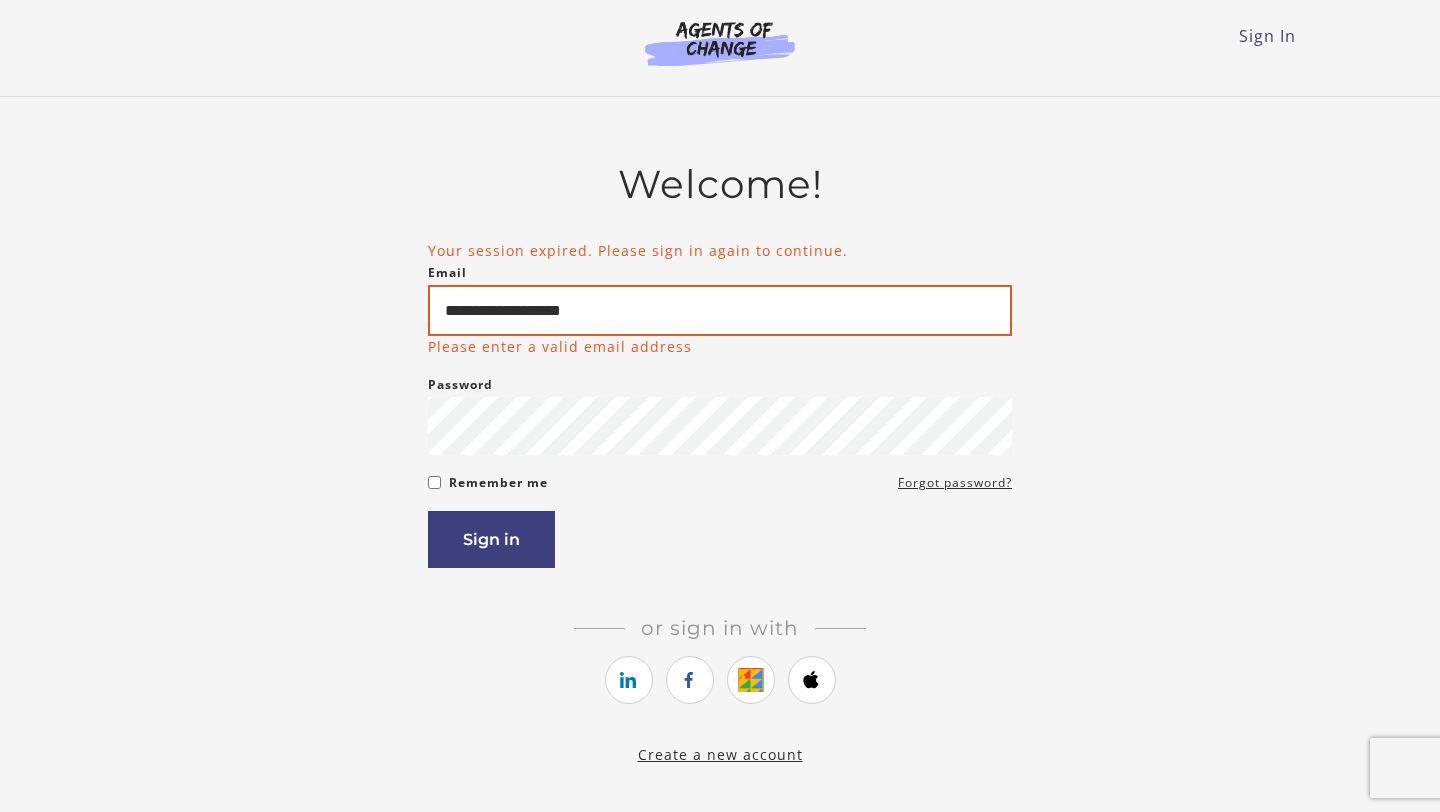 type on "**********" 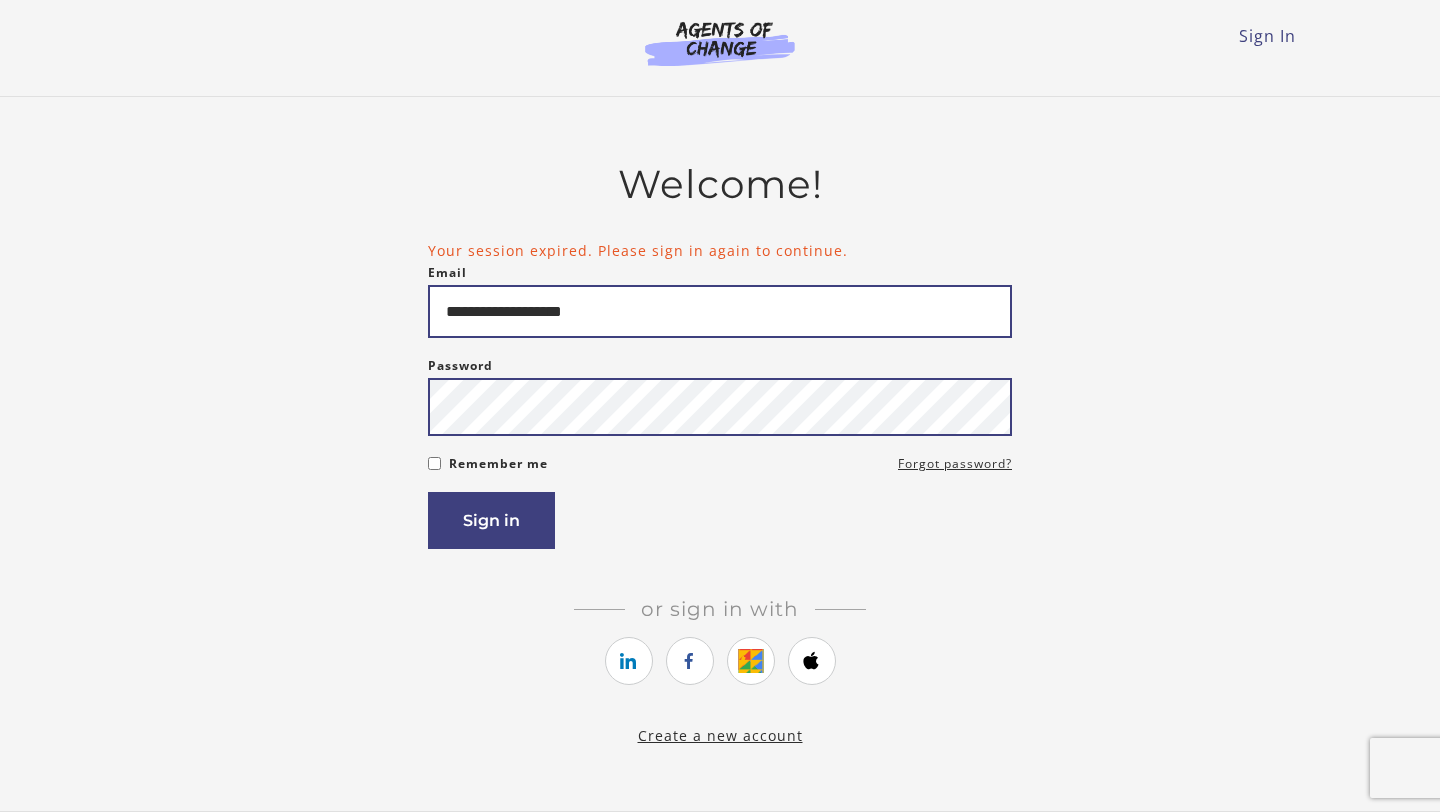 click on "Sign in" at bounding box center (491, 520) 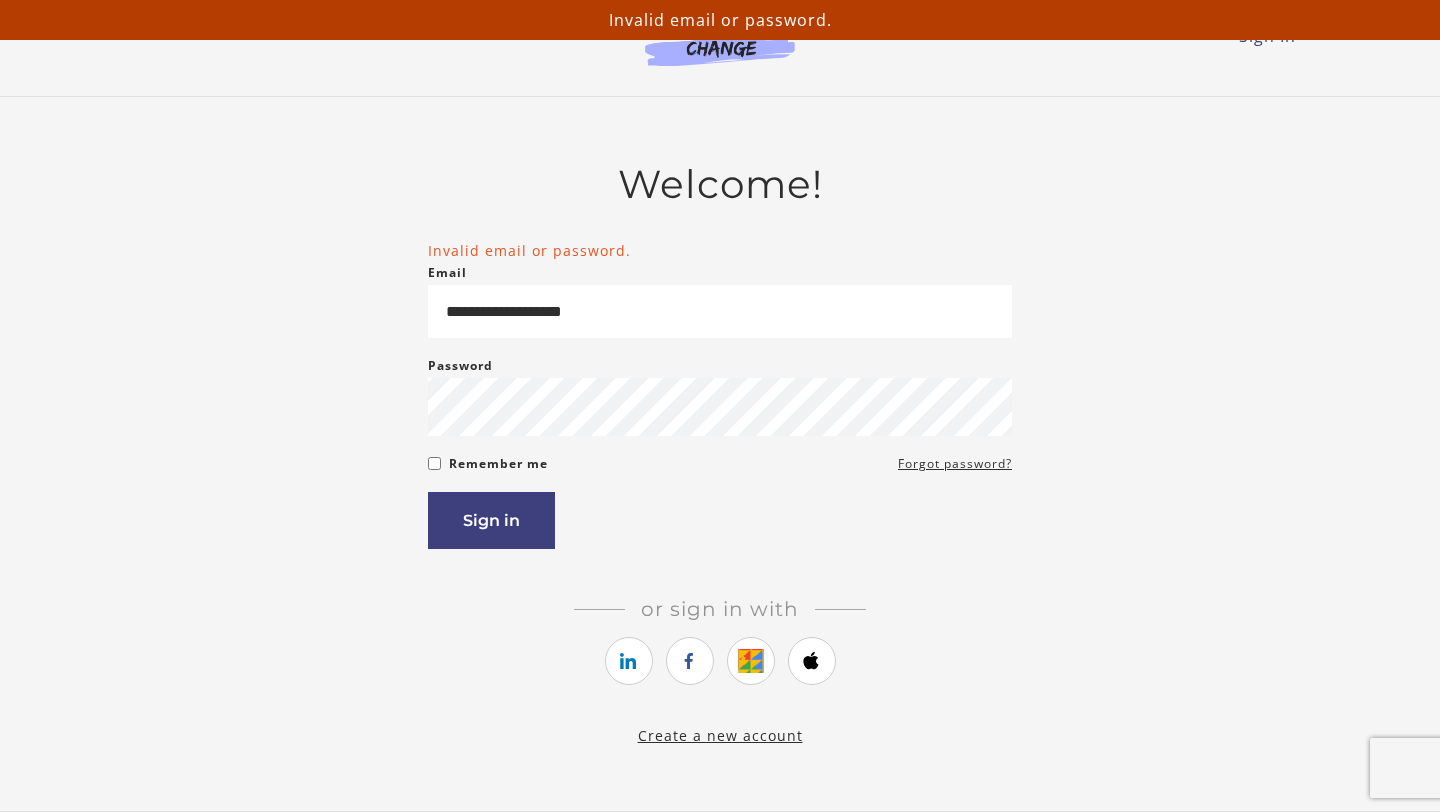scroll, scrollTop: 0, scrollLeft: 0, axis: both 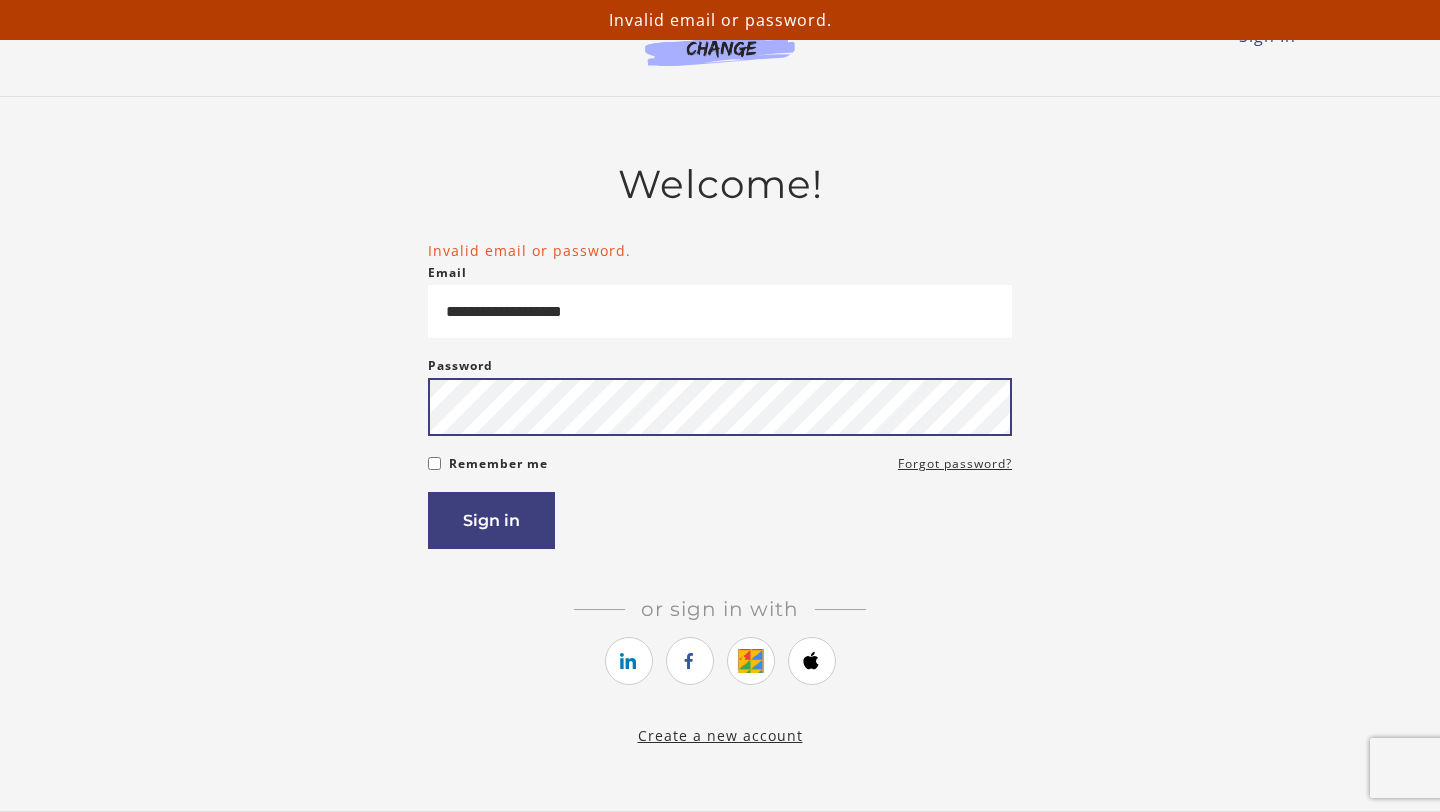 click on "Sign in" at bounding box center [491, 520] 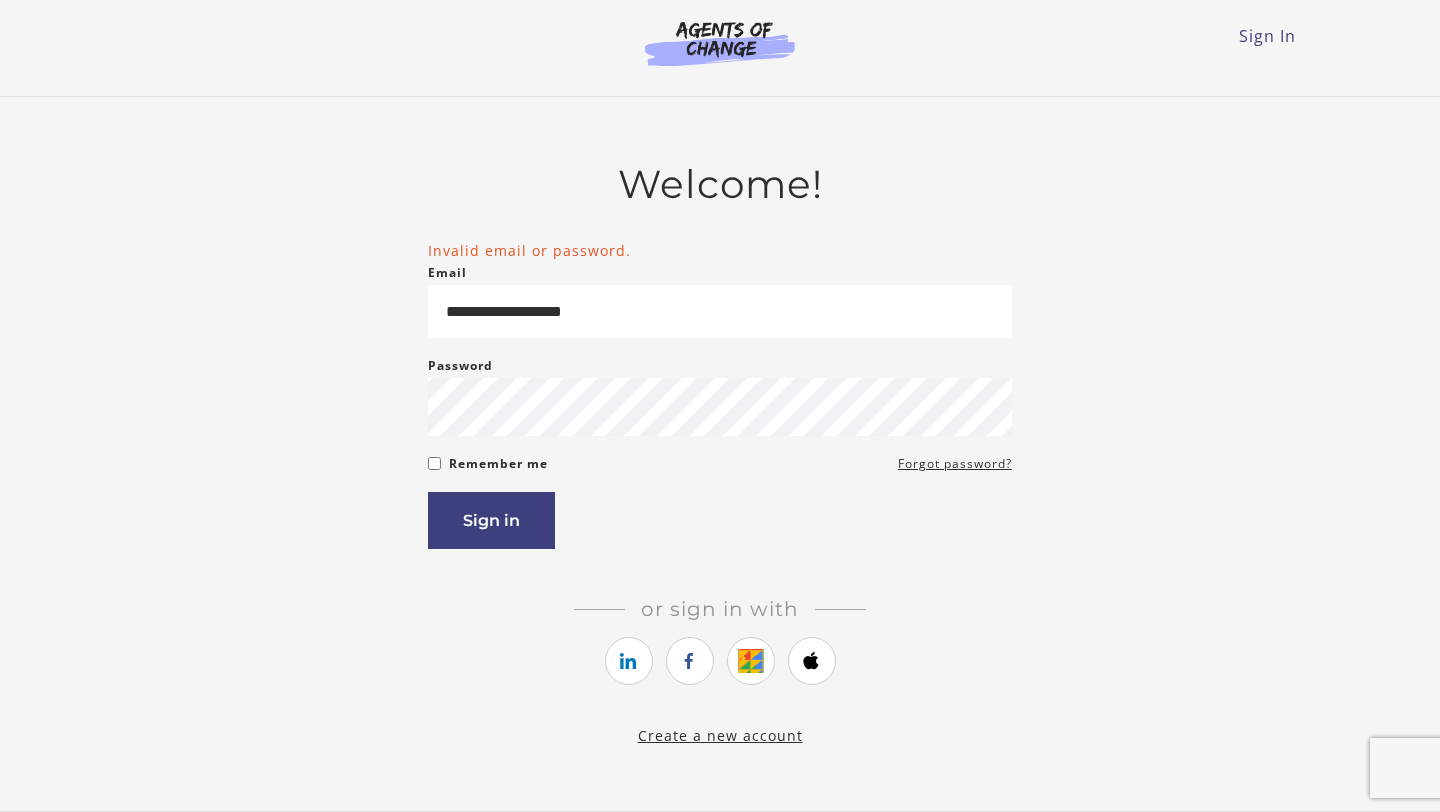 scroll, scrollTop: 0, scrollLeft: 0, axis: both 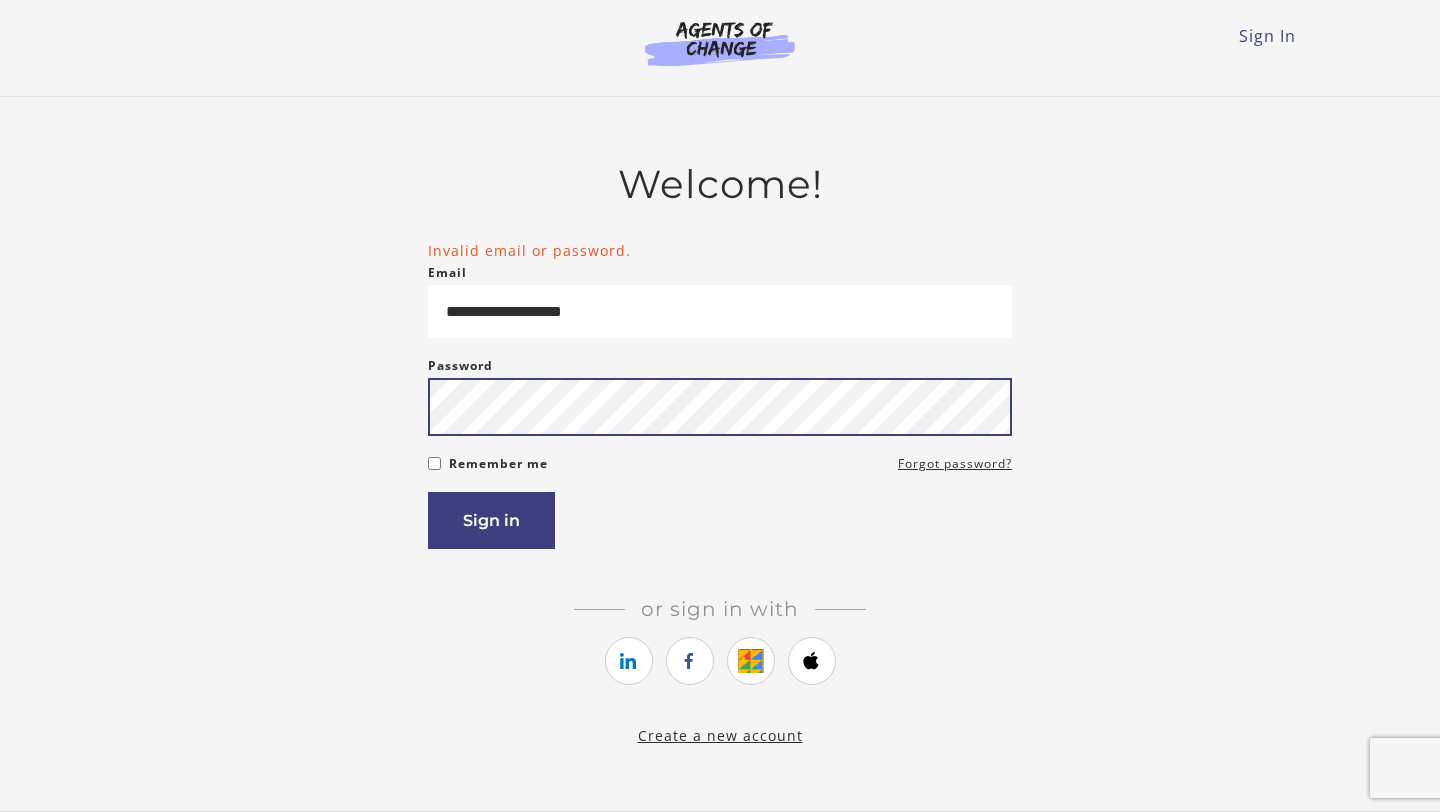 click on "Sign in" at bounding box center (491, 520) 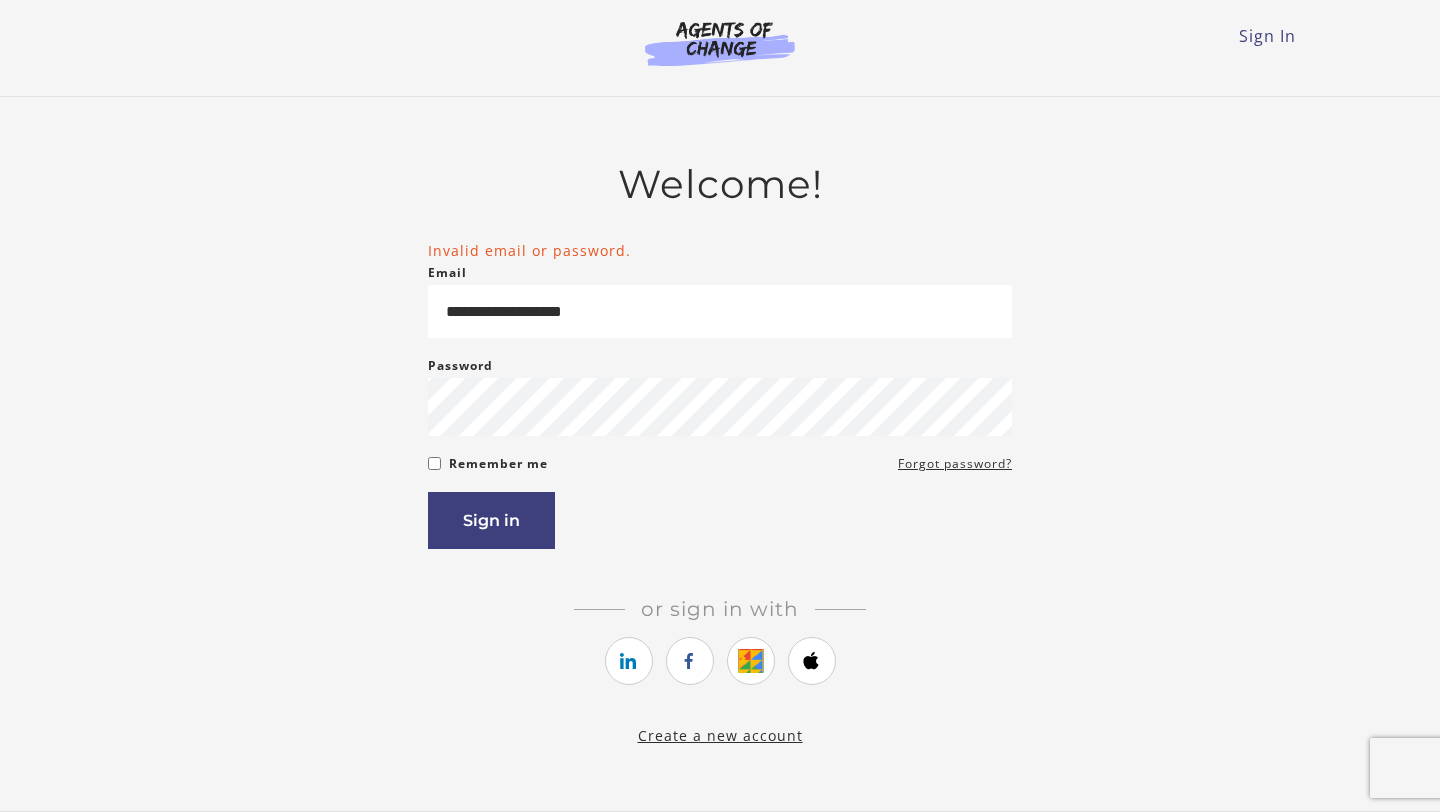 scroll, scrollTop: 0, scrollLeft: 0, axis: both 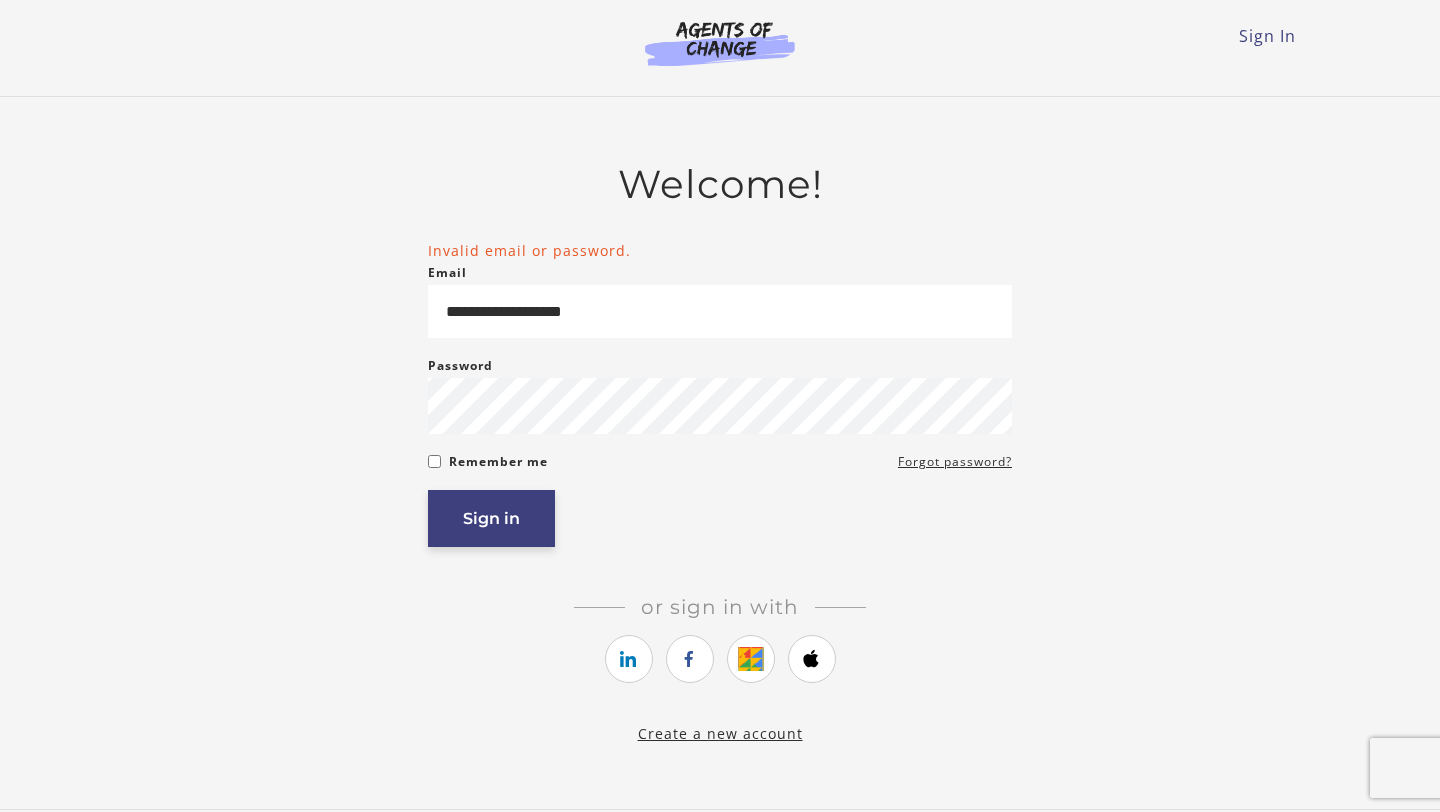 click on "Sign in" at bounding box center (491, 518) 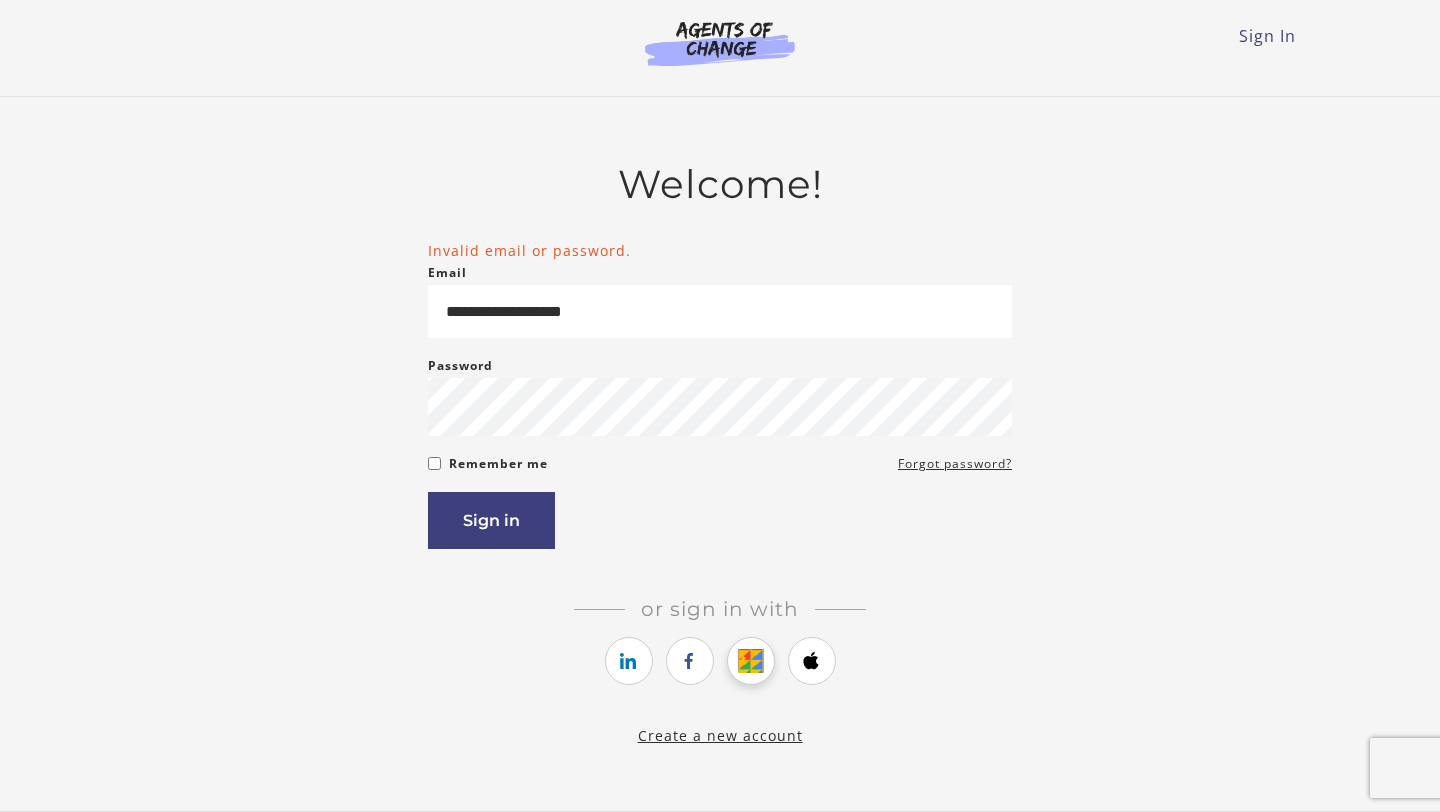 scroll, scrollTop: 0, scrollLeft: 0, axis: both 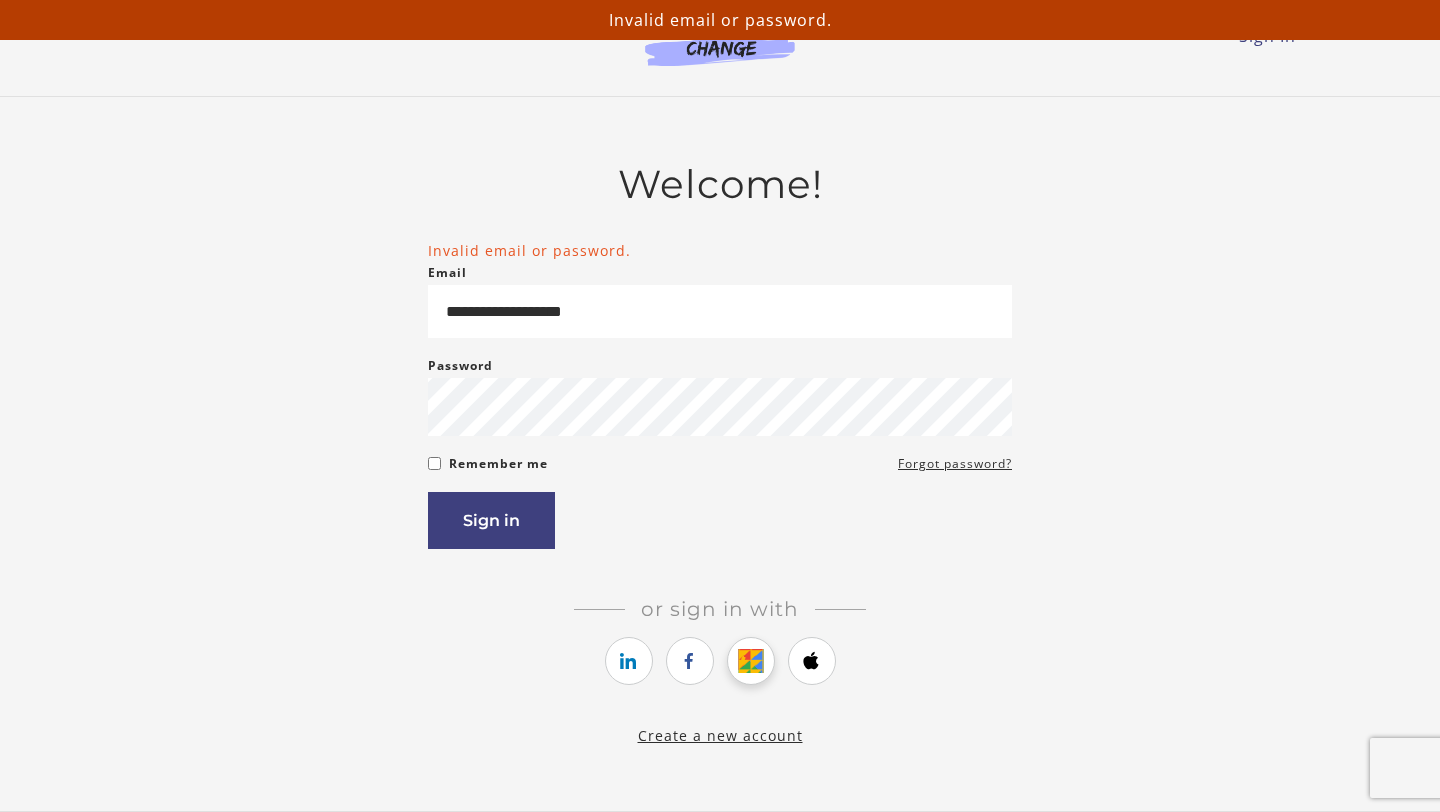 click at bounding box center [750, 661] 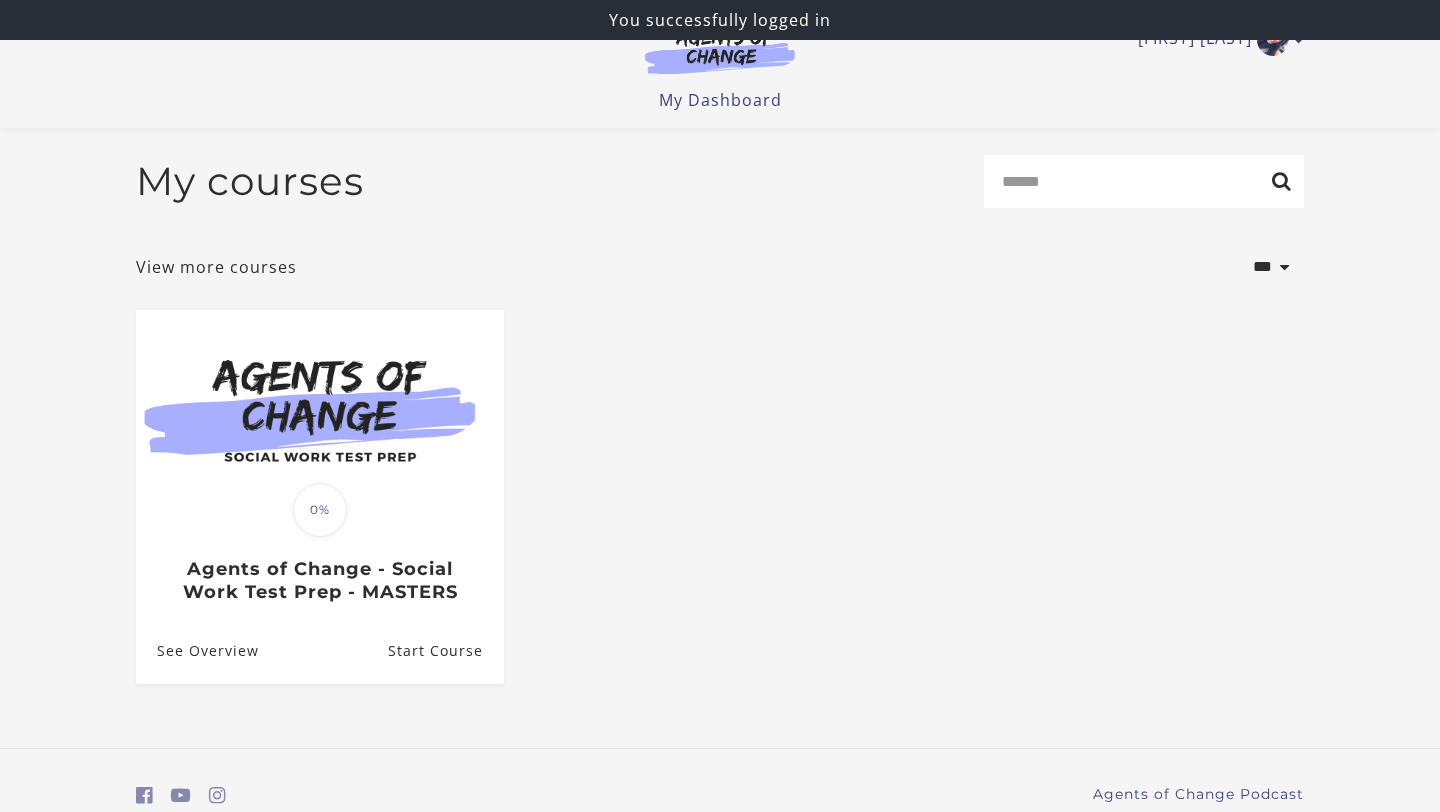 scroll, scrollTop: 72, scrollLeft: 0, axis: vertical 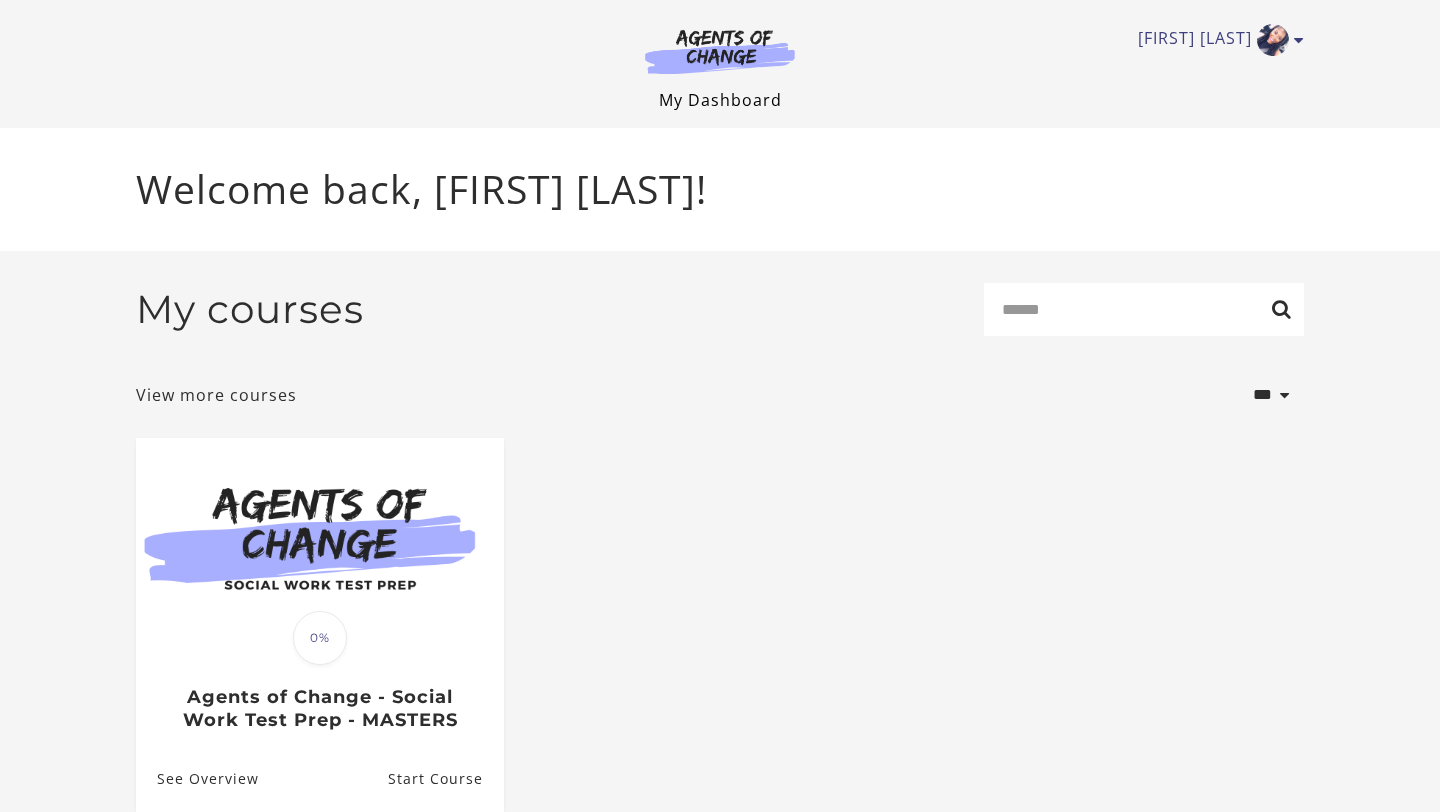 click on "My Dashboard" at bounding box center (720, 100) 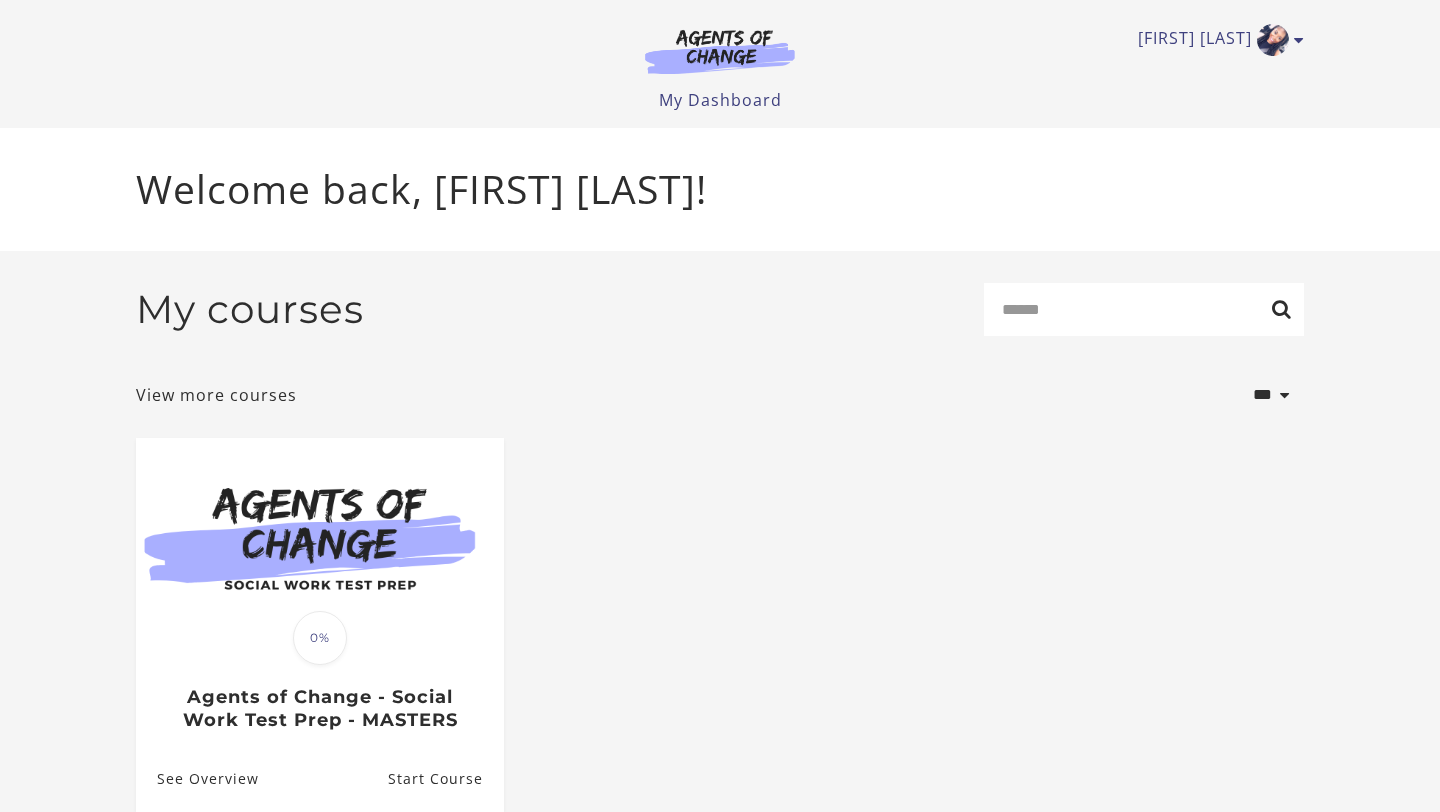 scroll, scrollTop: 0, scrollLeft: 0, axis: both 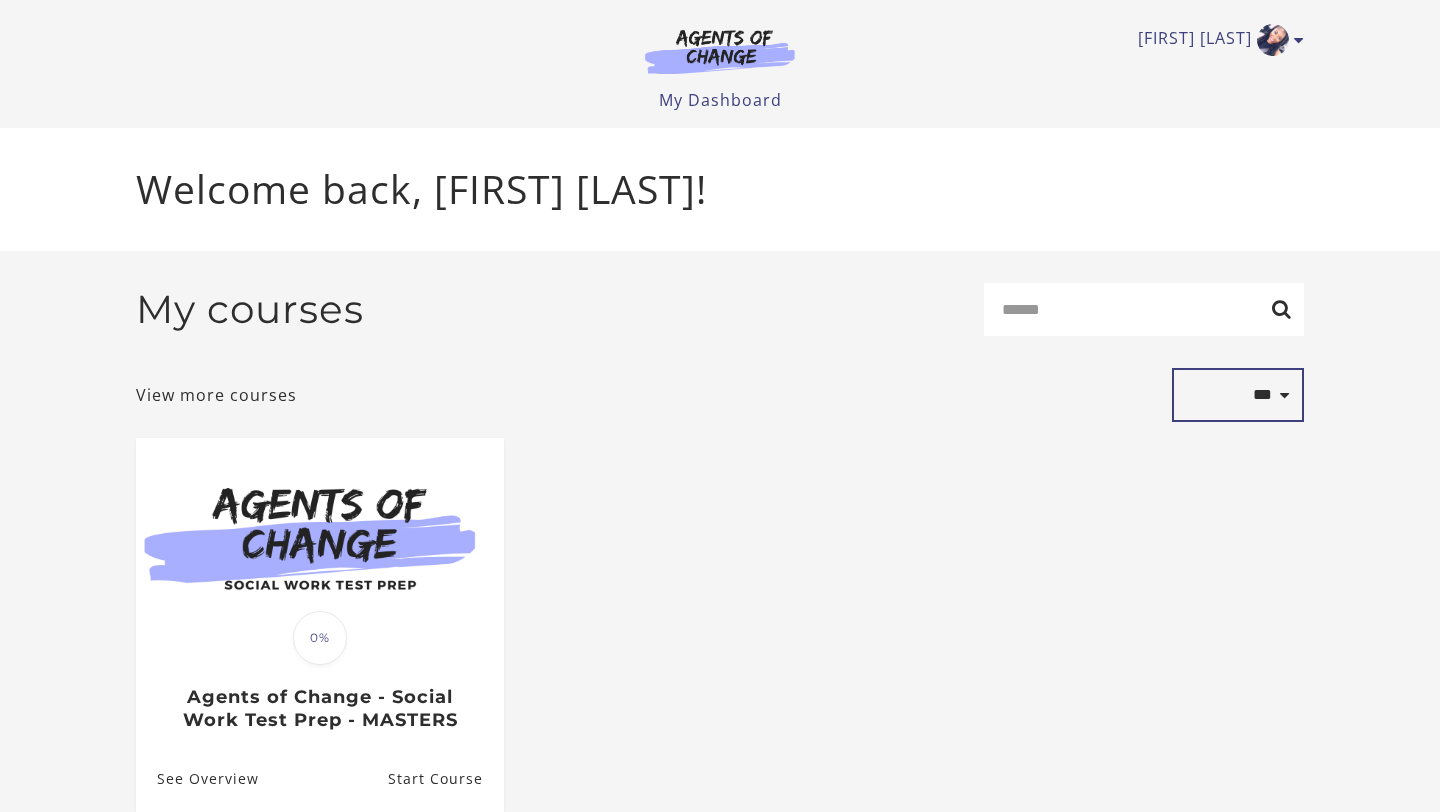 click on "**********" at bounding box center (1238, 395) 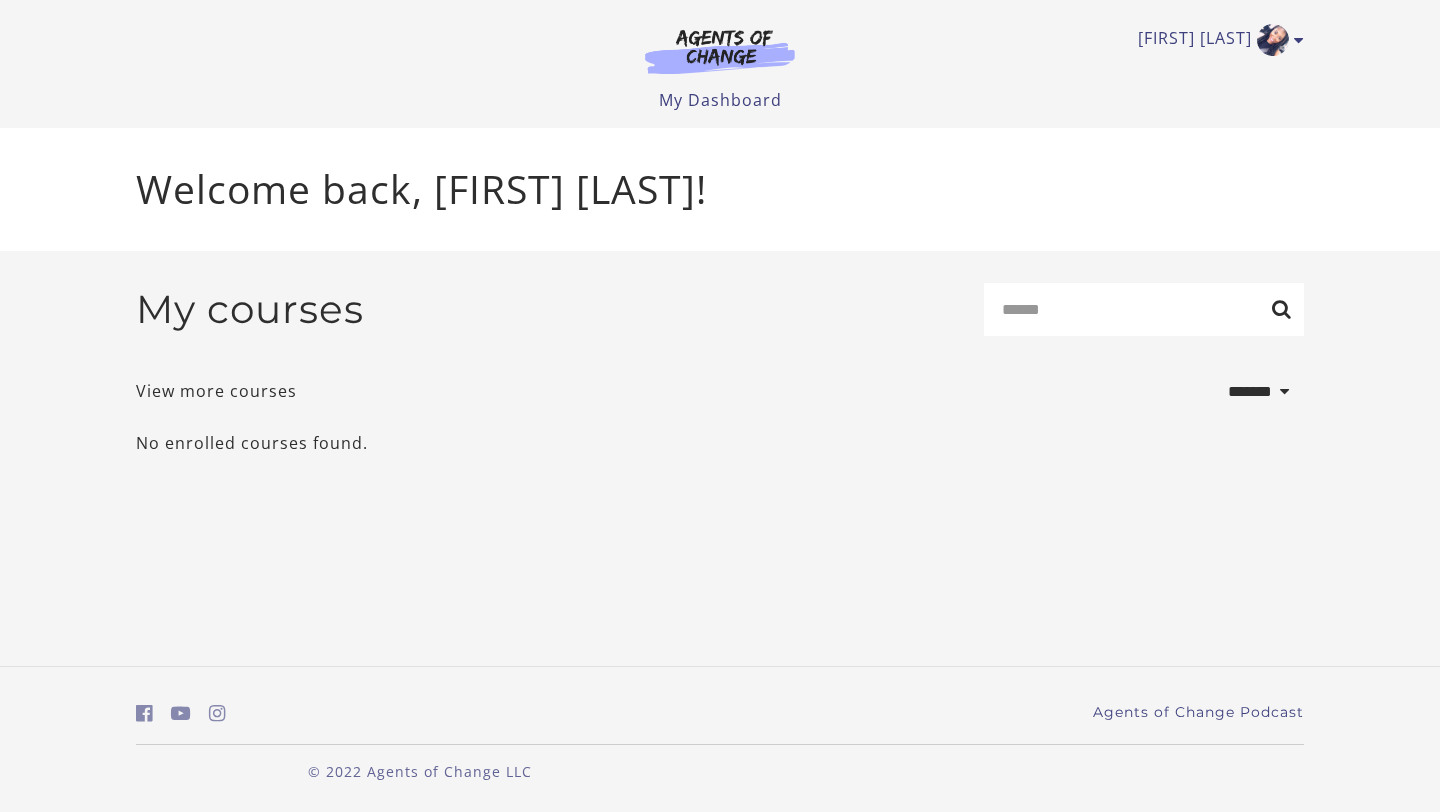 select on "*******" 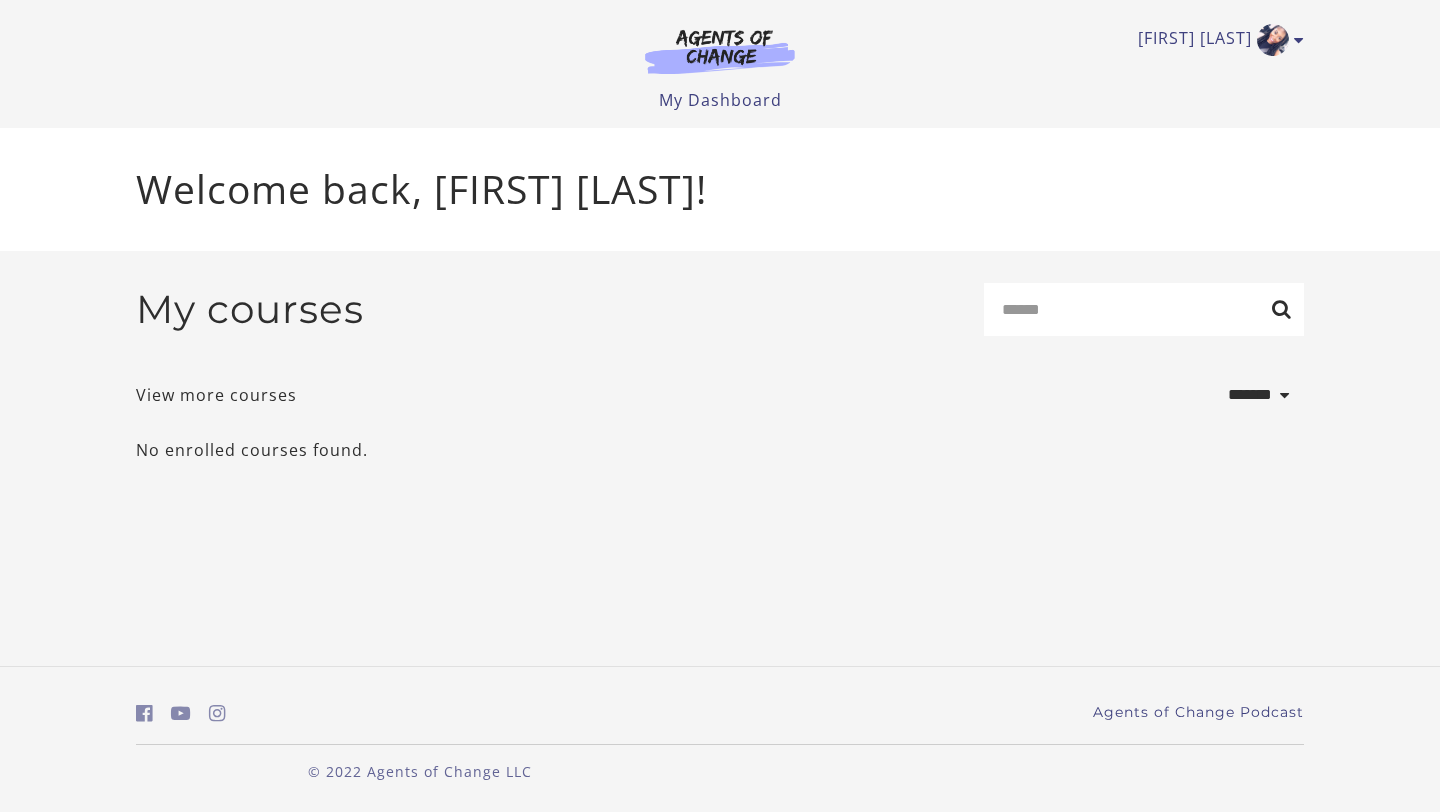 scroll, scrollTop: 0, scrollLeft: 0, axis: both 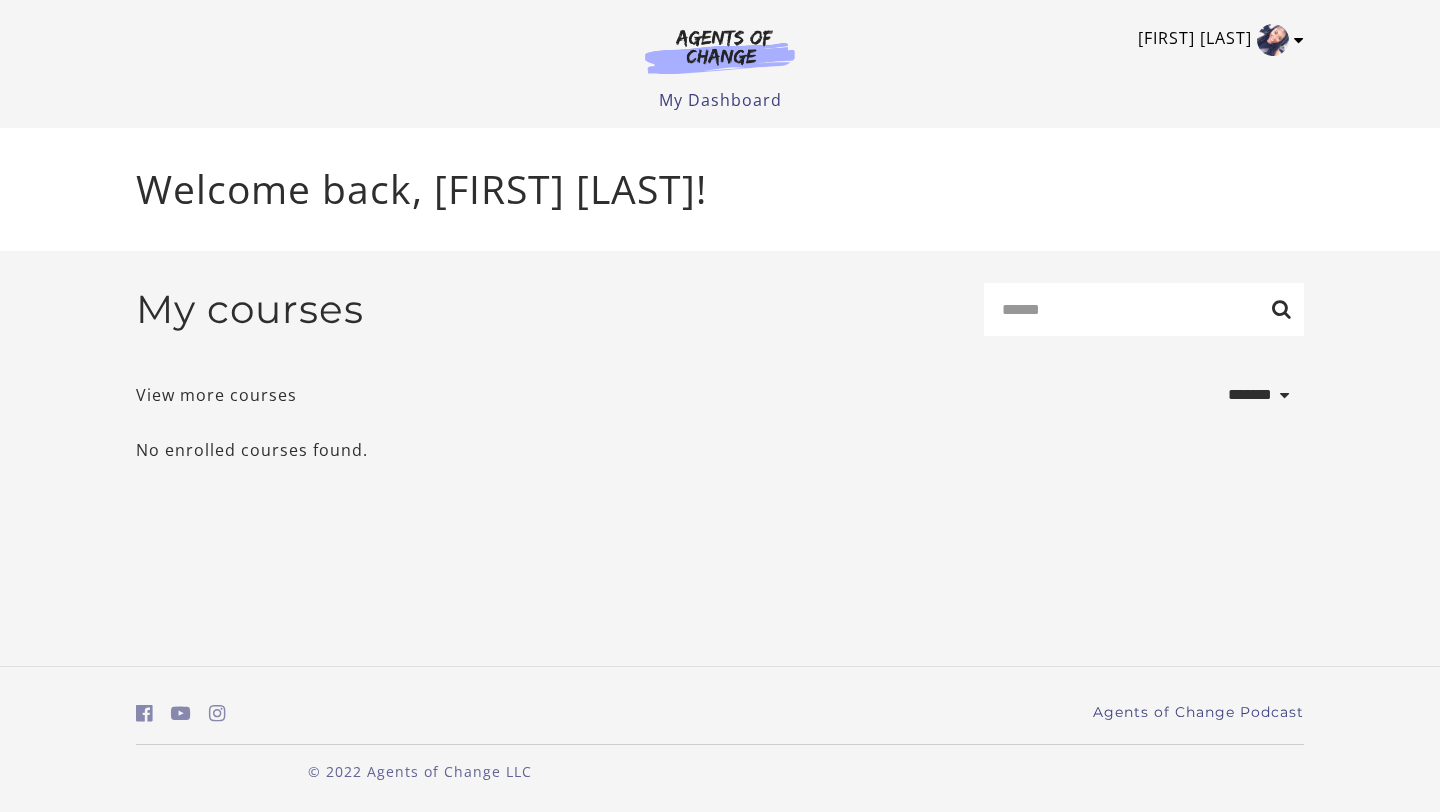 click at bounding box center (1299, 40) 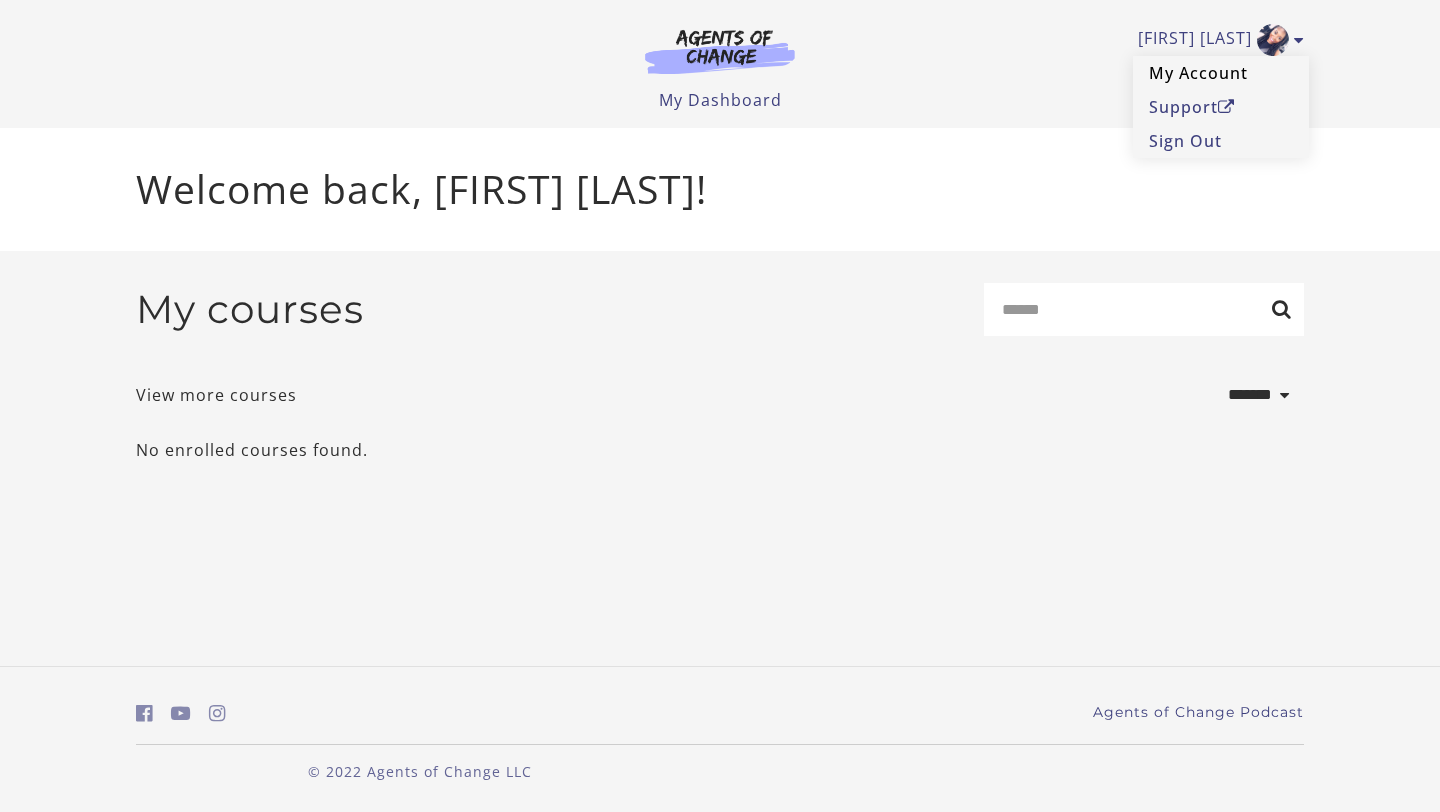 click on "My Account" at bounding box center [1221, 73] 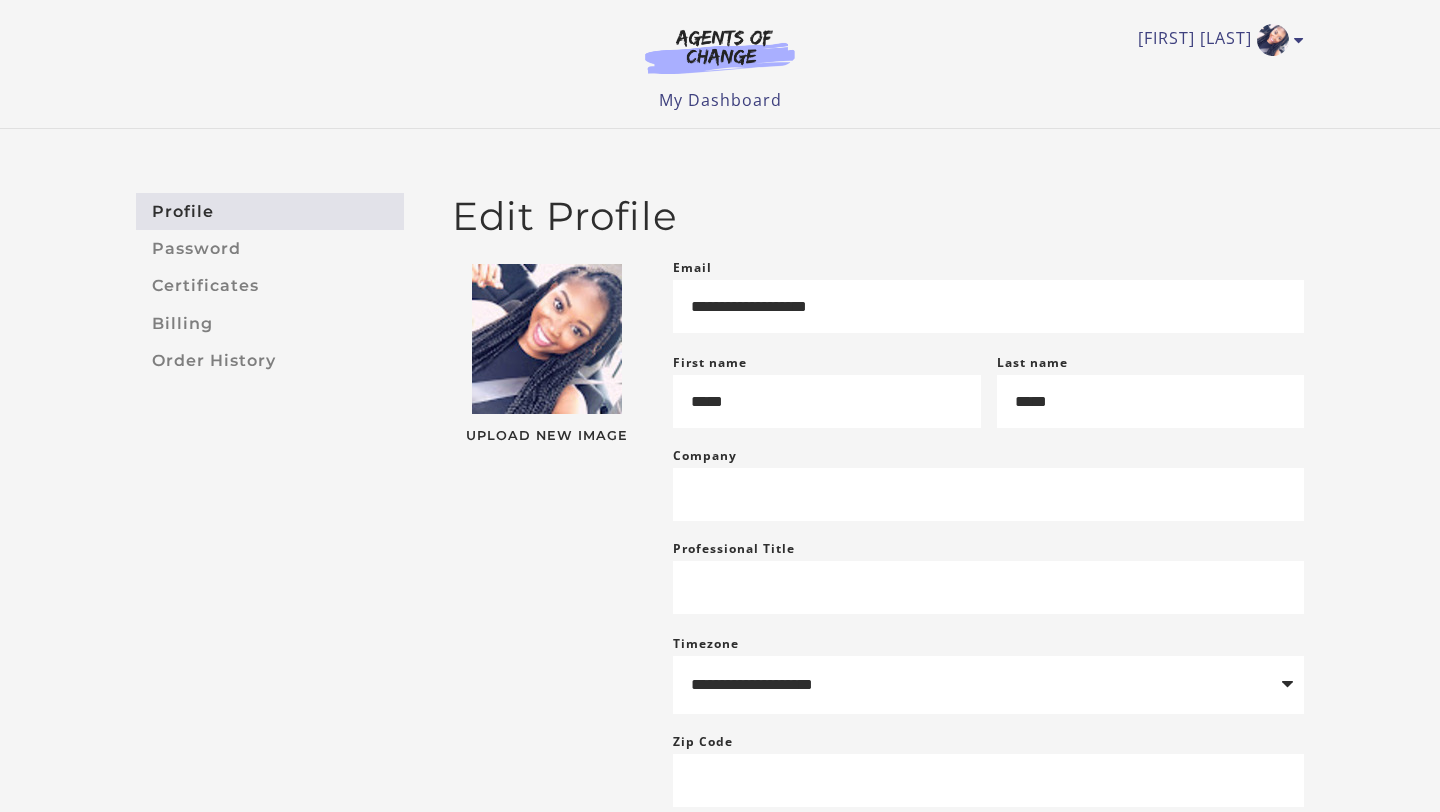 scroll, scrollTop: 0, scrollLeft: 0, axis: both 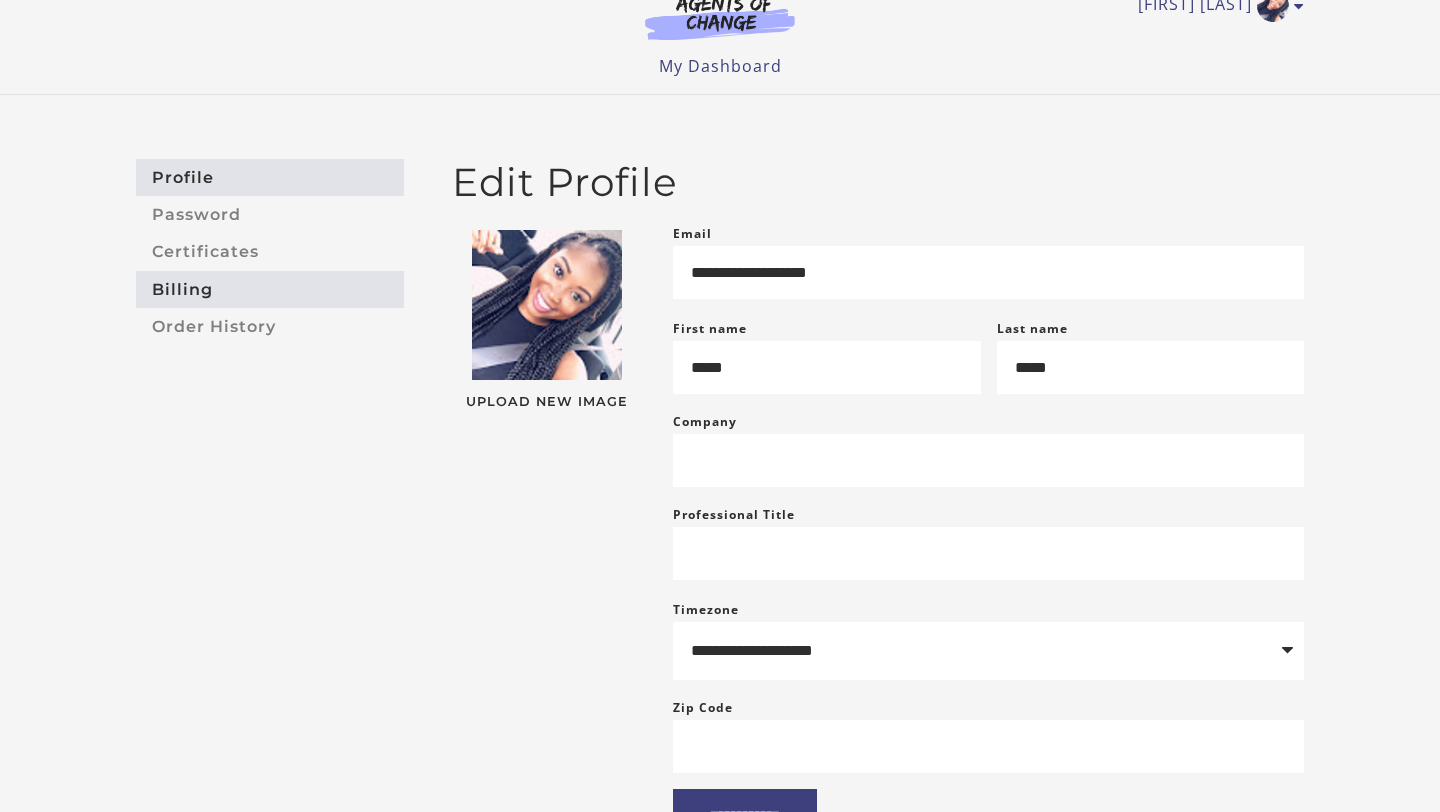 click on "Billing" at bounding box center [270, 289] 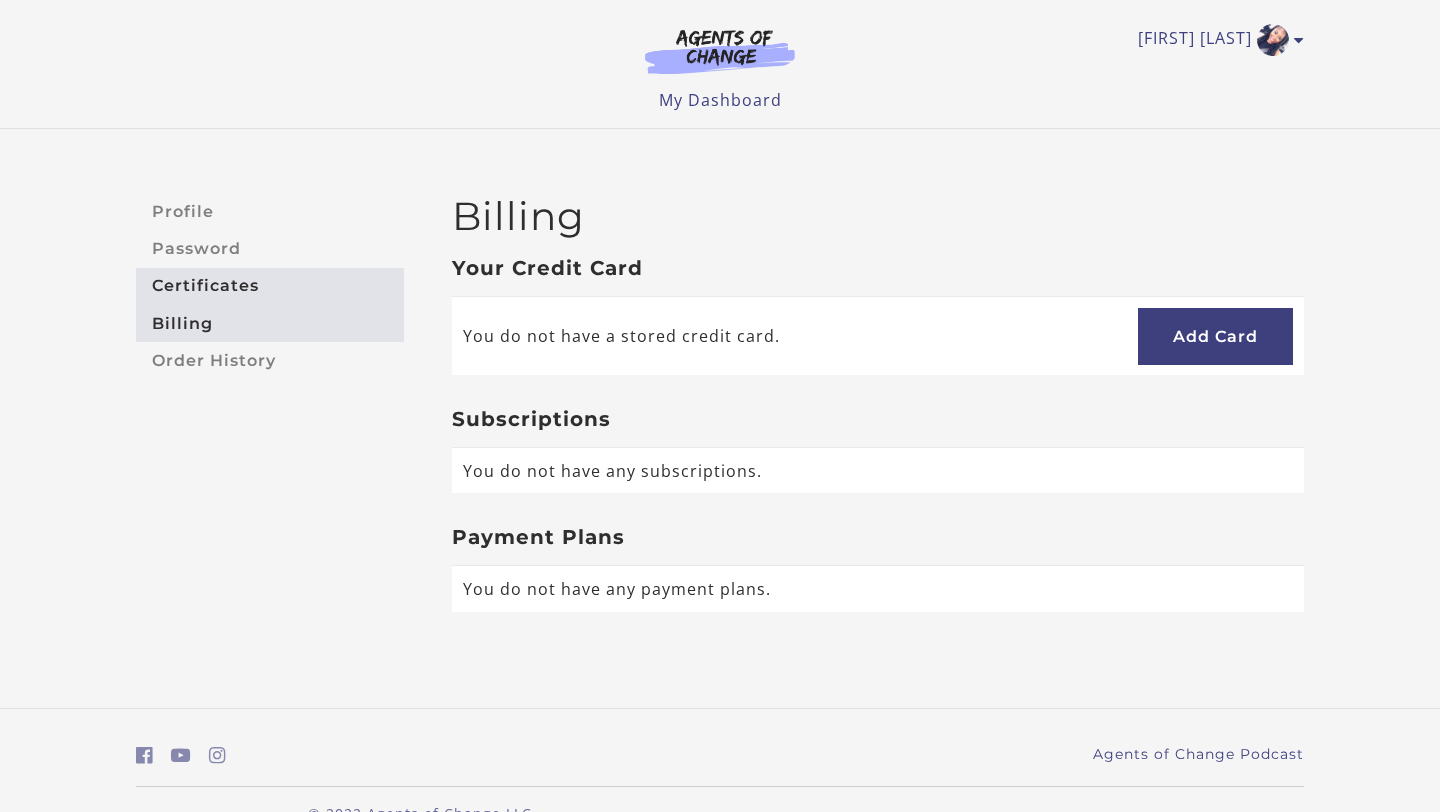 scroll, scrollTop: 0, scrollLeft: 0, axis: both 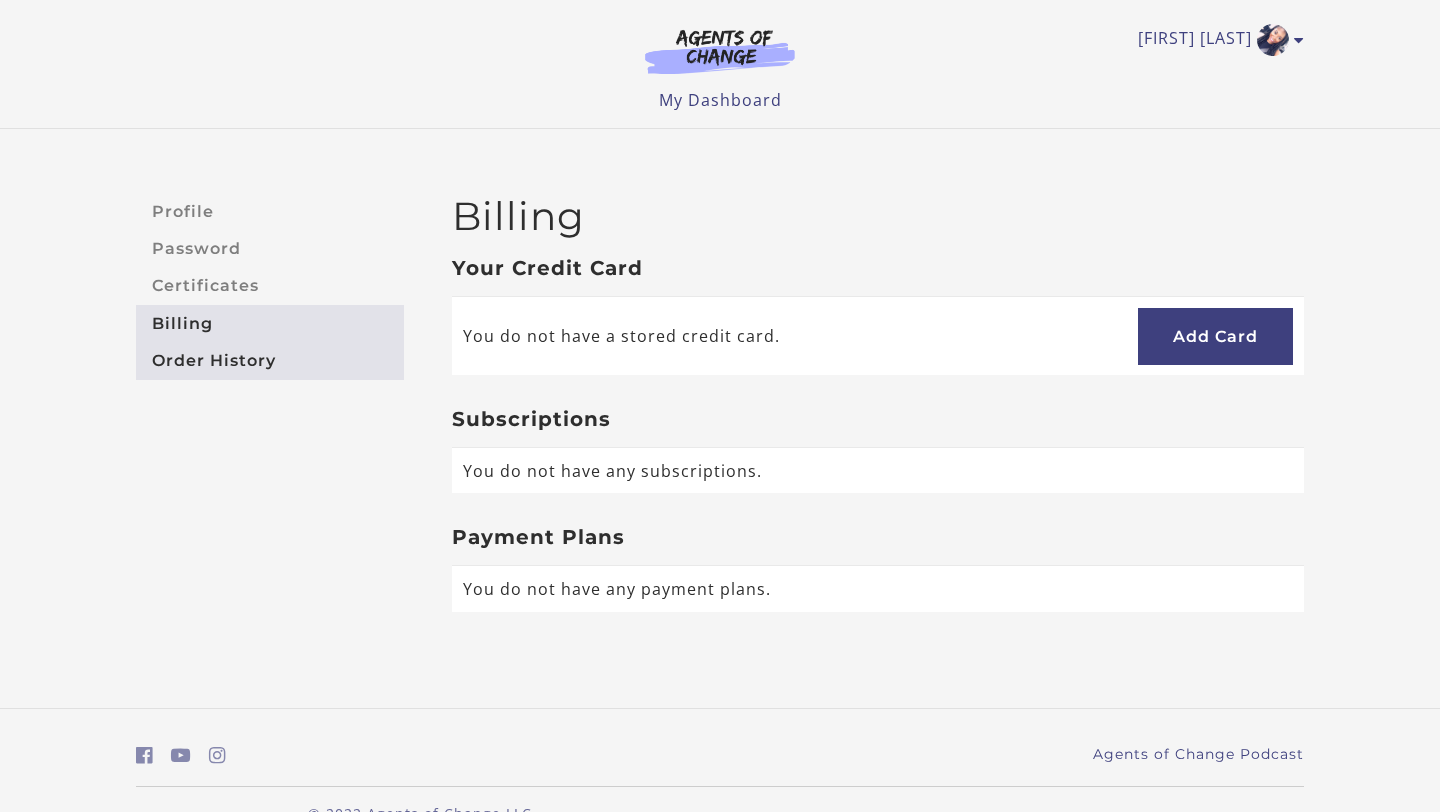 click on "Order History" at bounding box center (270, 360) 